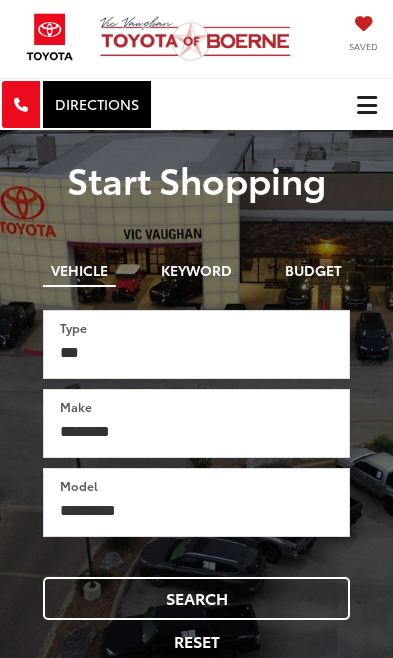 scroll, scrollTop: 0, scrollLeft: 0, axis: both 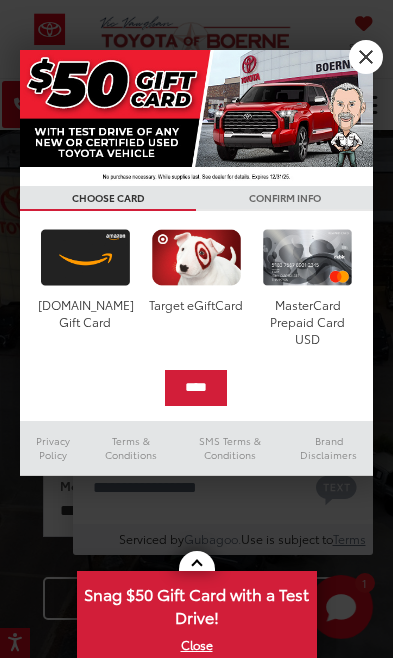 click on "X" at bounding box center (366, 57) 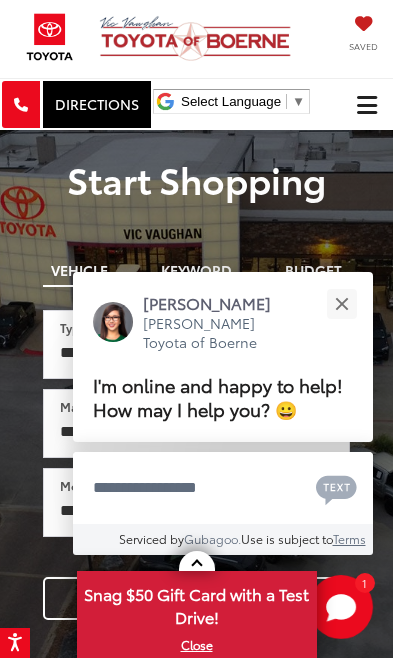 click at bounding box center [341, 303] 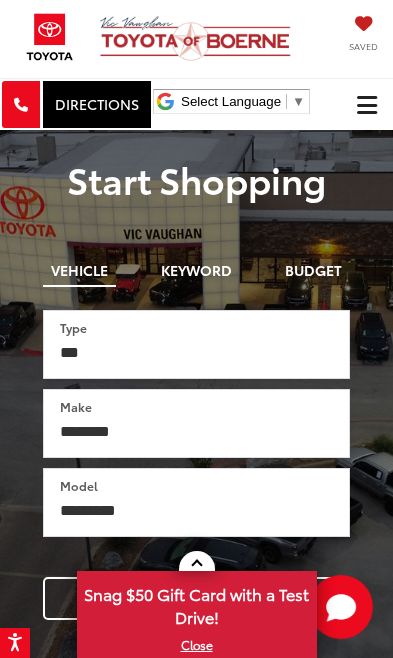 click at bounding box center (367, 105) 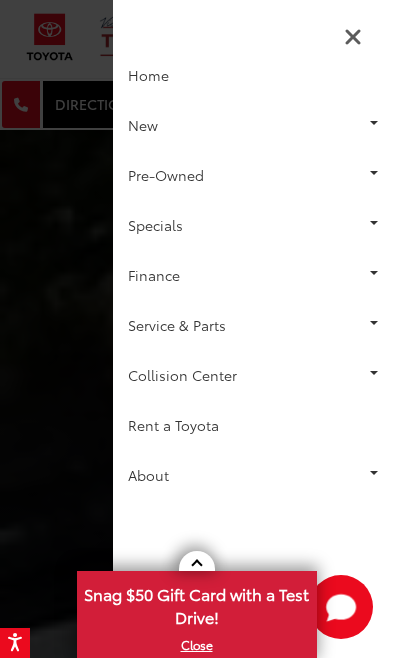 click on "Pre-Owned" at bounding box center [253, 175] 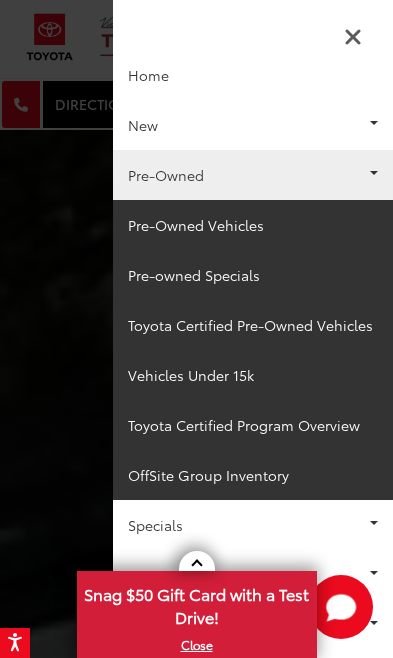 click on "Vehicles Under 15k" at bounding box center (253, 375) 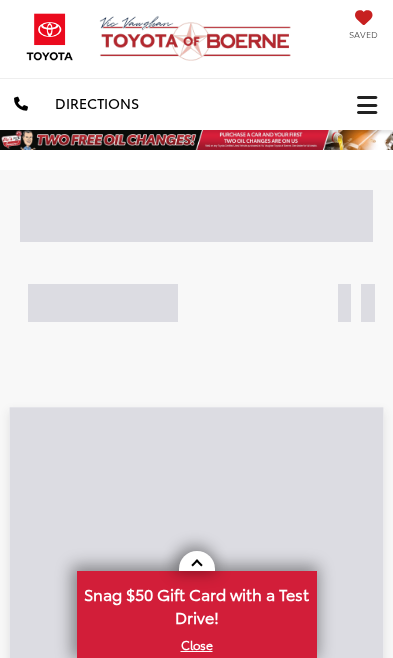 scroll, scrollTop: 0, scrollLeft: 0, axis: both 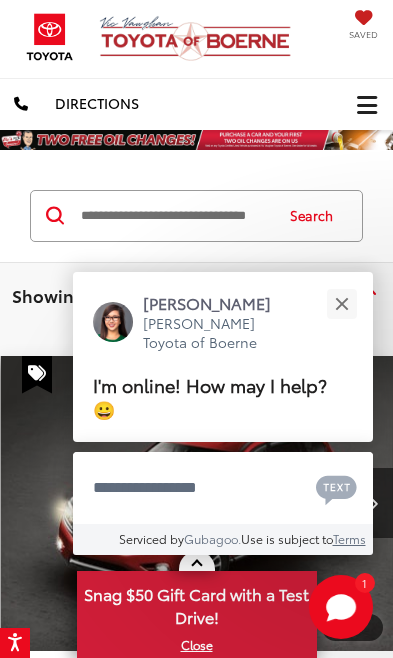 click at bounding box center [341, 303] 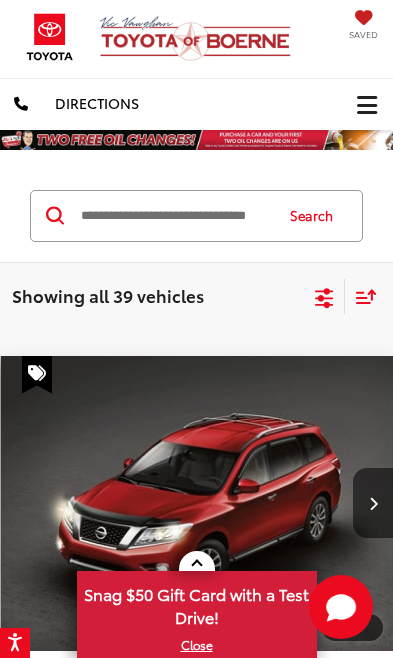 click 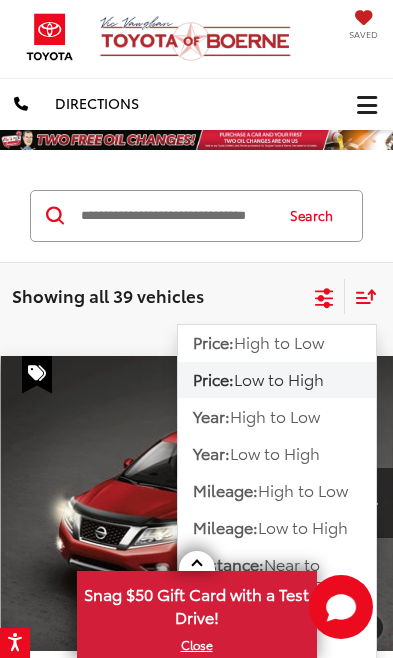 click on "Low to High" at bounding box center (279, 378) 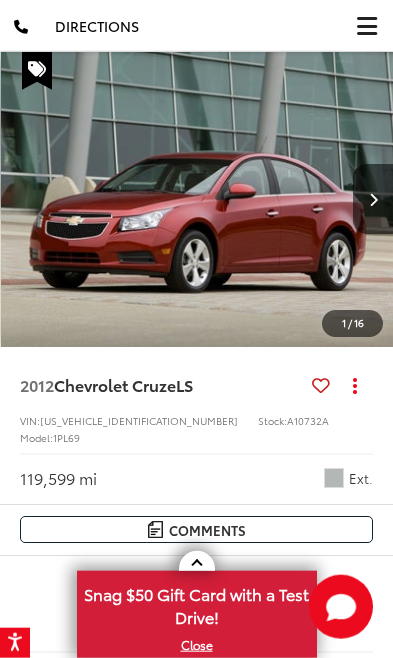 scroll, scrollTop: 3526, scrollLeft: 0, axis: vertical 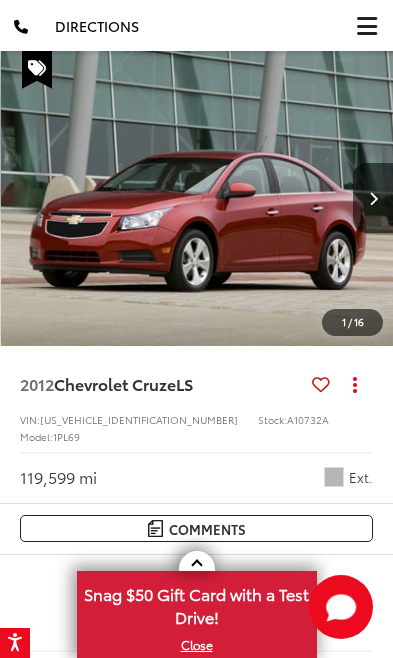 click on "Chevrolet Cruze" at bounding box center [115, 383] 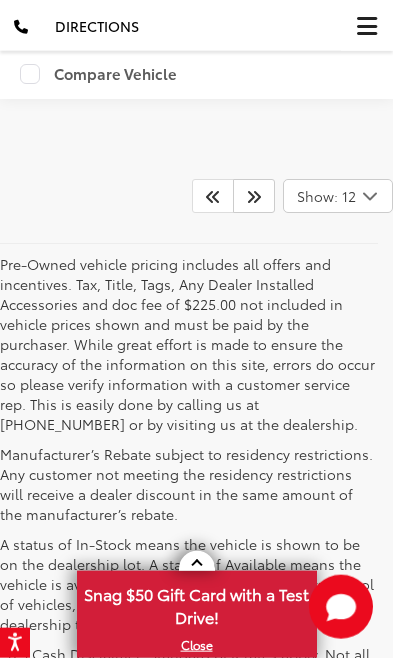 scroll, scrollTop: 13737, scrollLeft: 0, axis: vertical 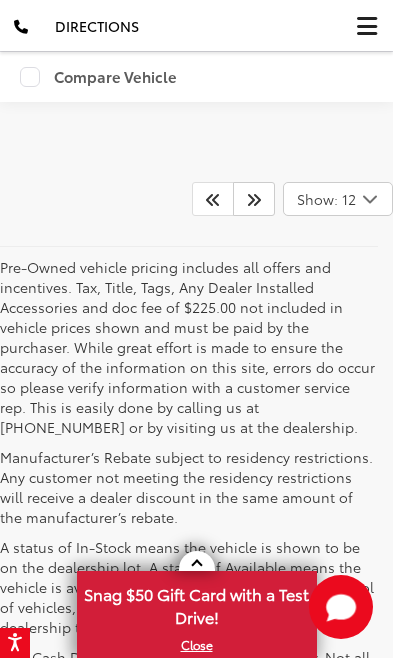click at bounding box center (254, 199) 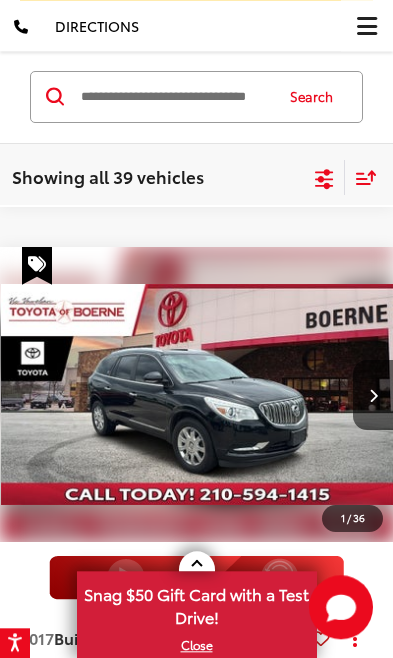 scroll, scrollTop: 12567, scrollLeft: 0, axis: vertical 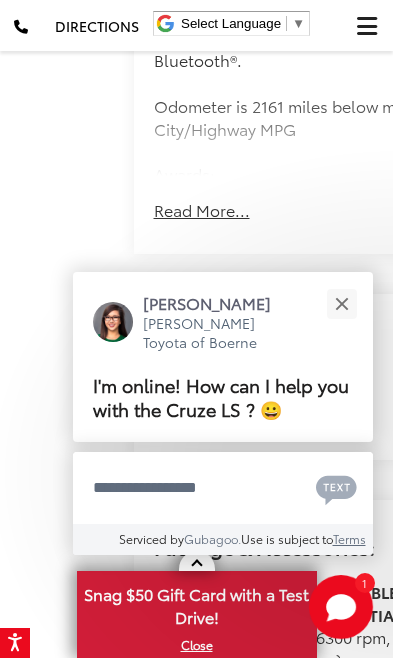 click at bounding box center [341, 303] 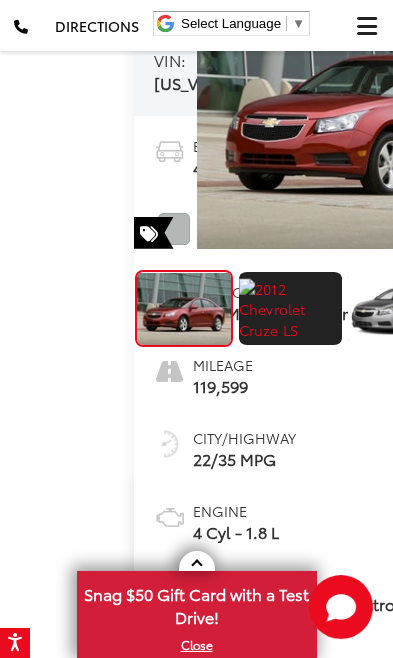 scroll, scrollTop: 0, scrollLeft: 0, axis: both 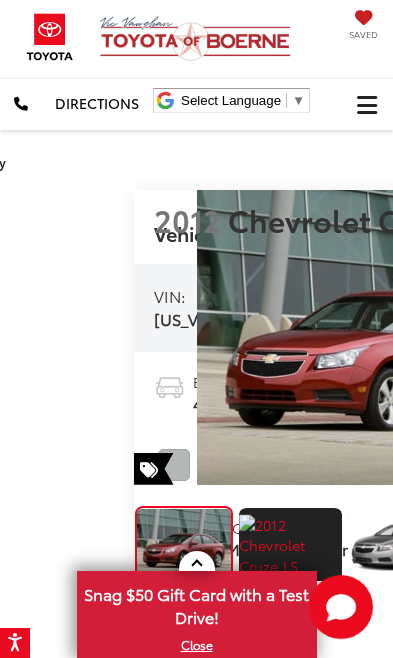 click at bounding box center [-232, 166] 